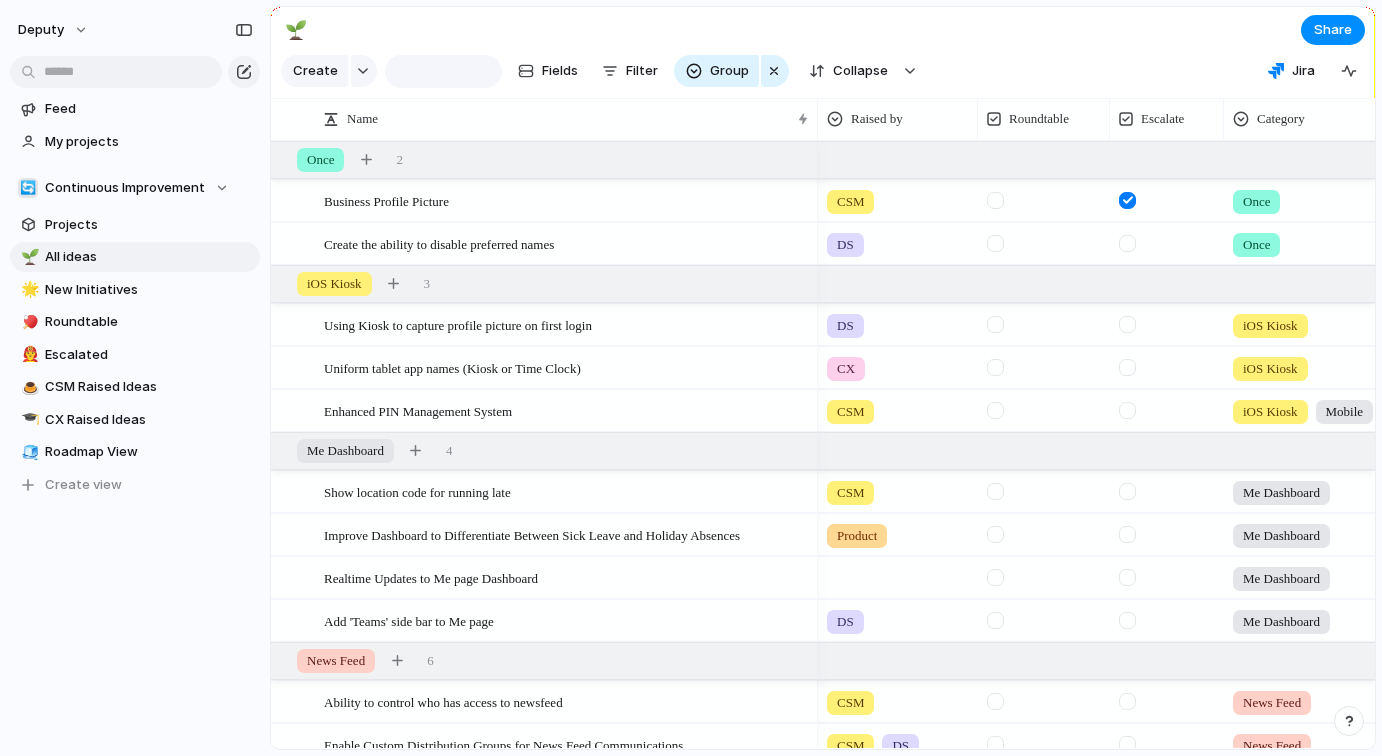 scroll, scrollTop: 0, scrollLeft: 0, axis: both 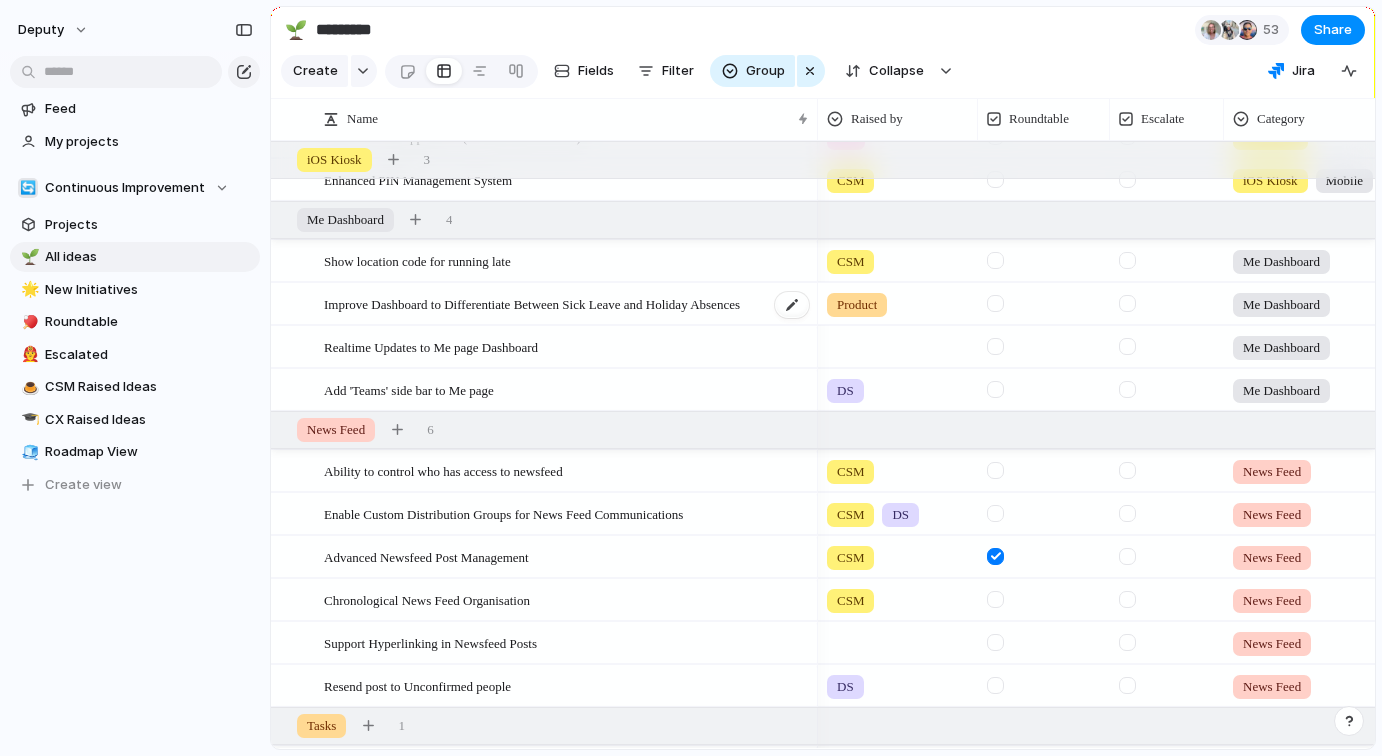click on "Improve Dashboard to Differentiate Between Sick Leave and Holiday Absences" at bounding box center (532, 303) 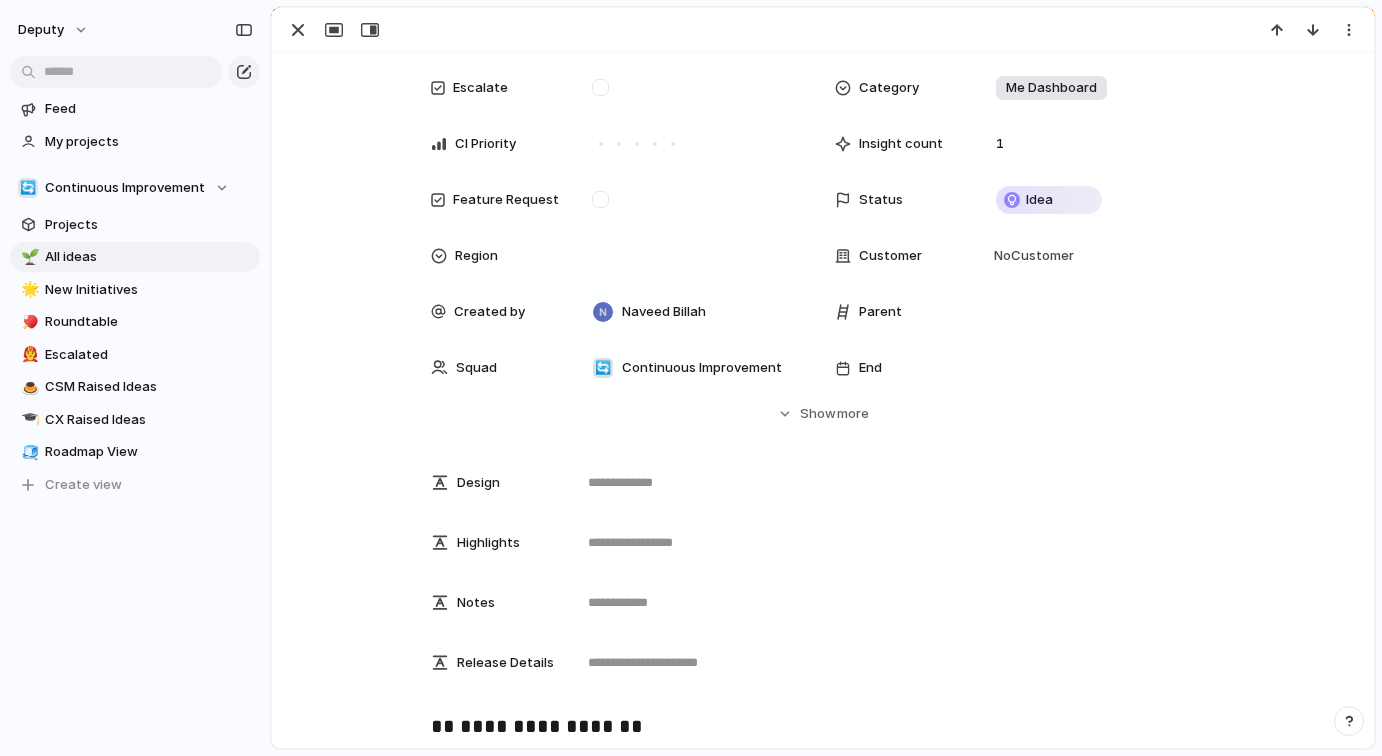 scroll, scrollTop: 0, scrollLeft: 0, axis: both 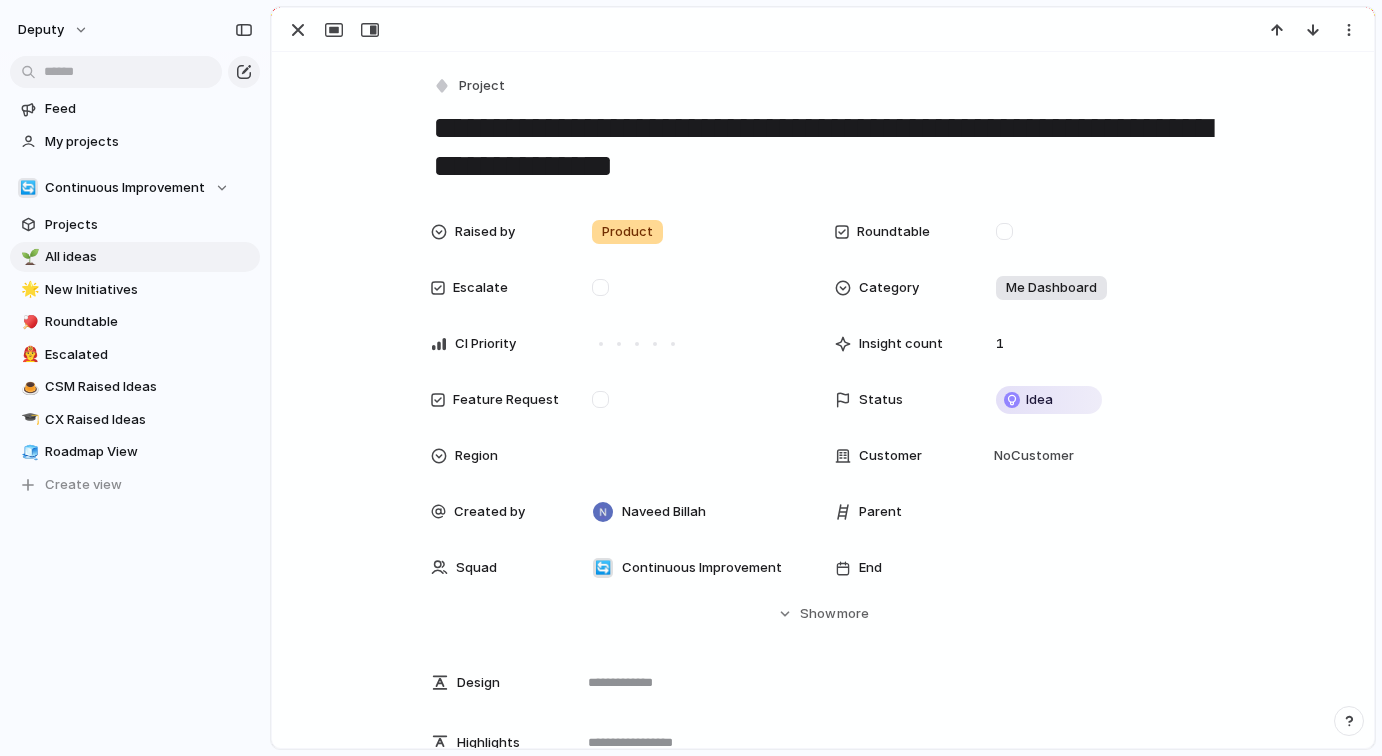 drag, startPoint x: 881, startPoint y: 168, endPoint x: 425, endPoint y: 143, distance: 456.68478 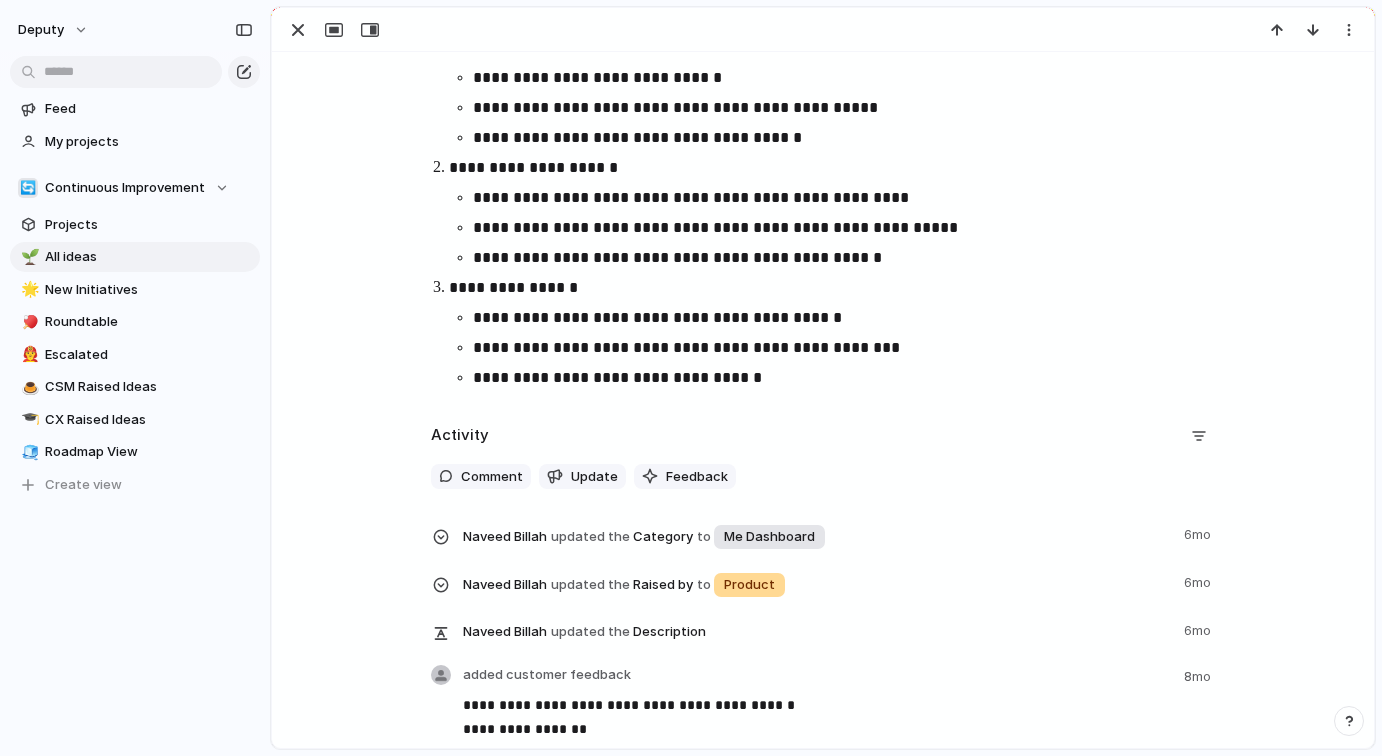 scroll, scrollTop: 1397, scrollLeft: 0, axis: vertical 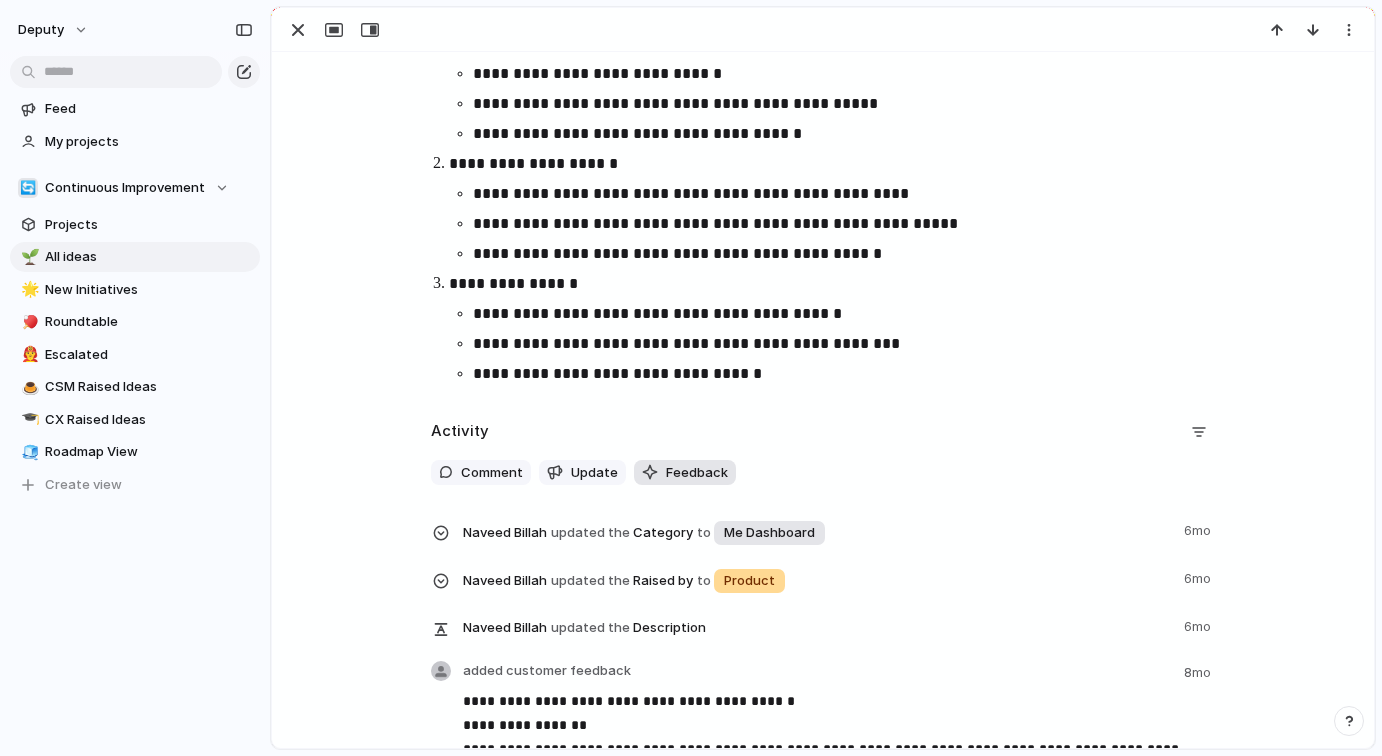 click on "Feedback" at bounding box center [697, 473] 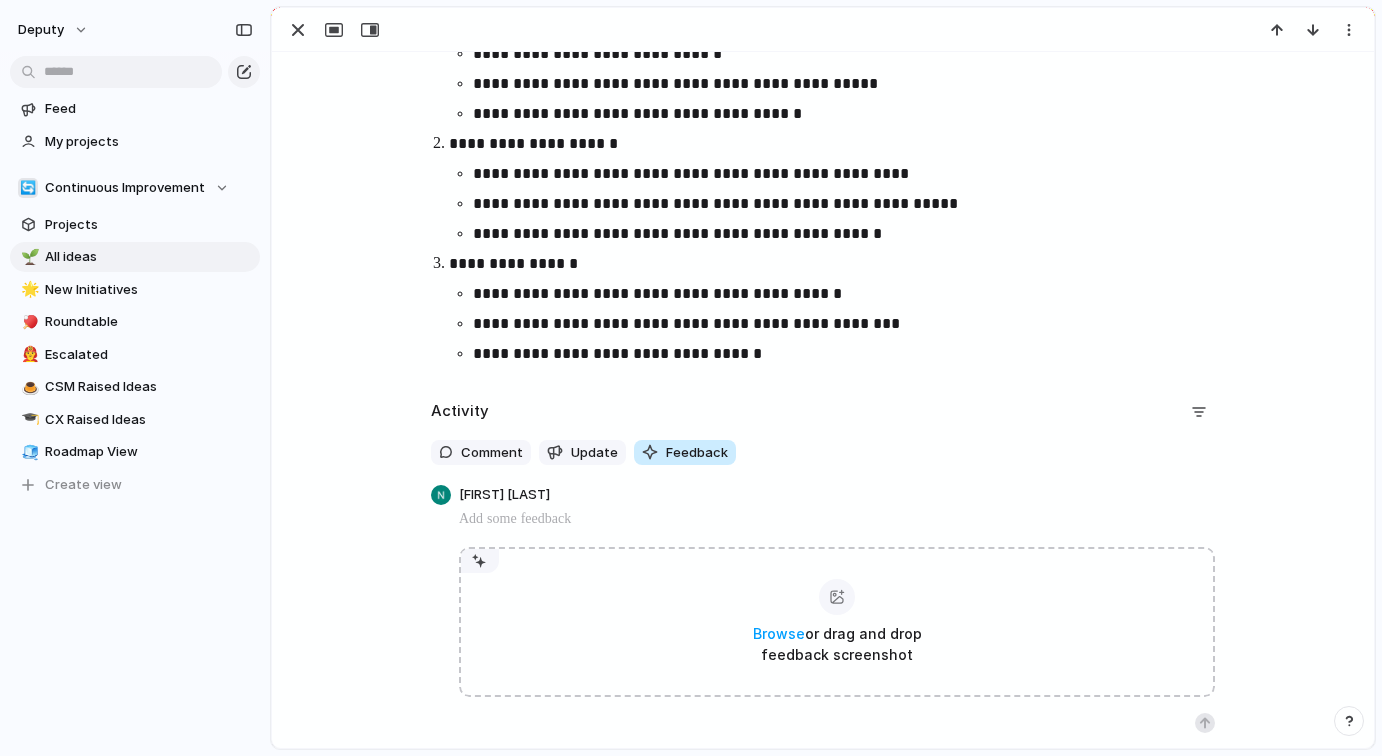 scroll, scrollTop: 1419, scrollLeft: 0, axis: vertical 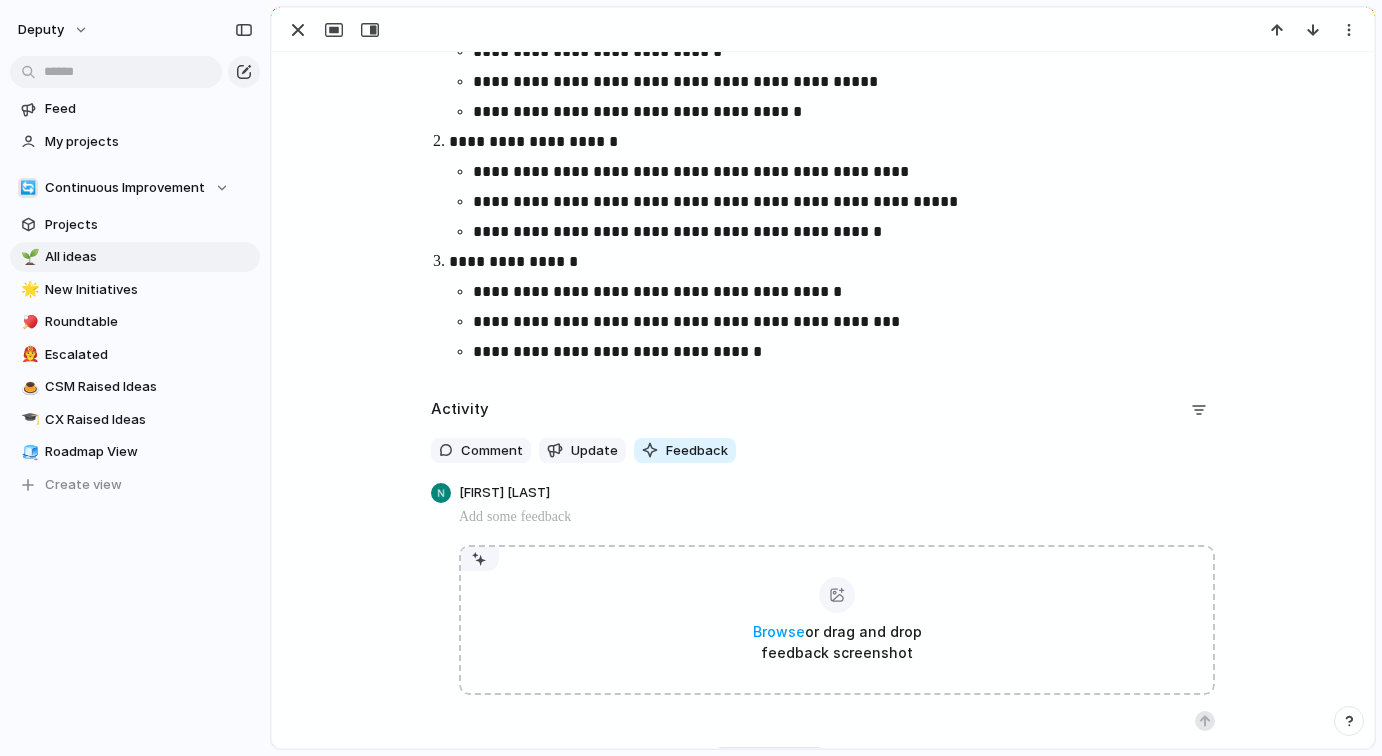 type 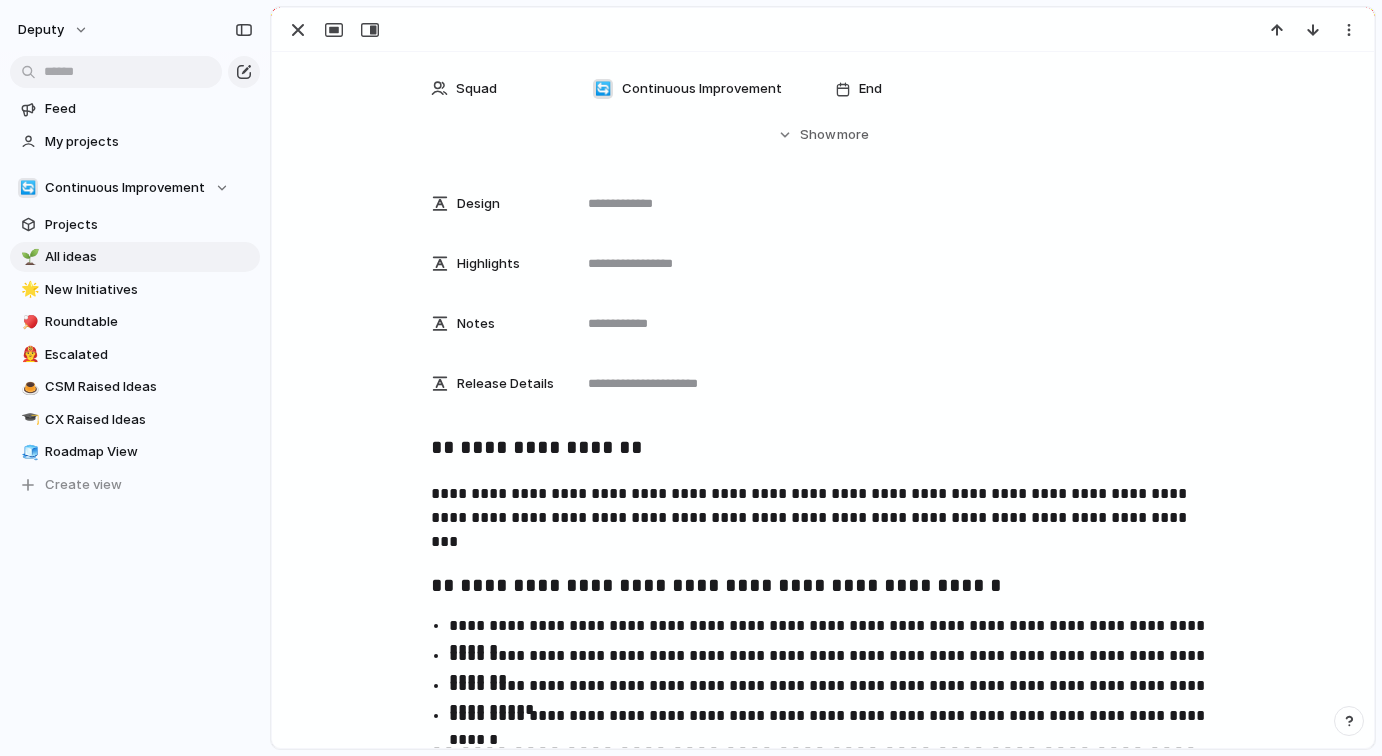 scroll, scrollTop: 255, scrollLeft: 0, axis: vertical 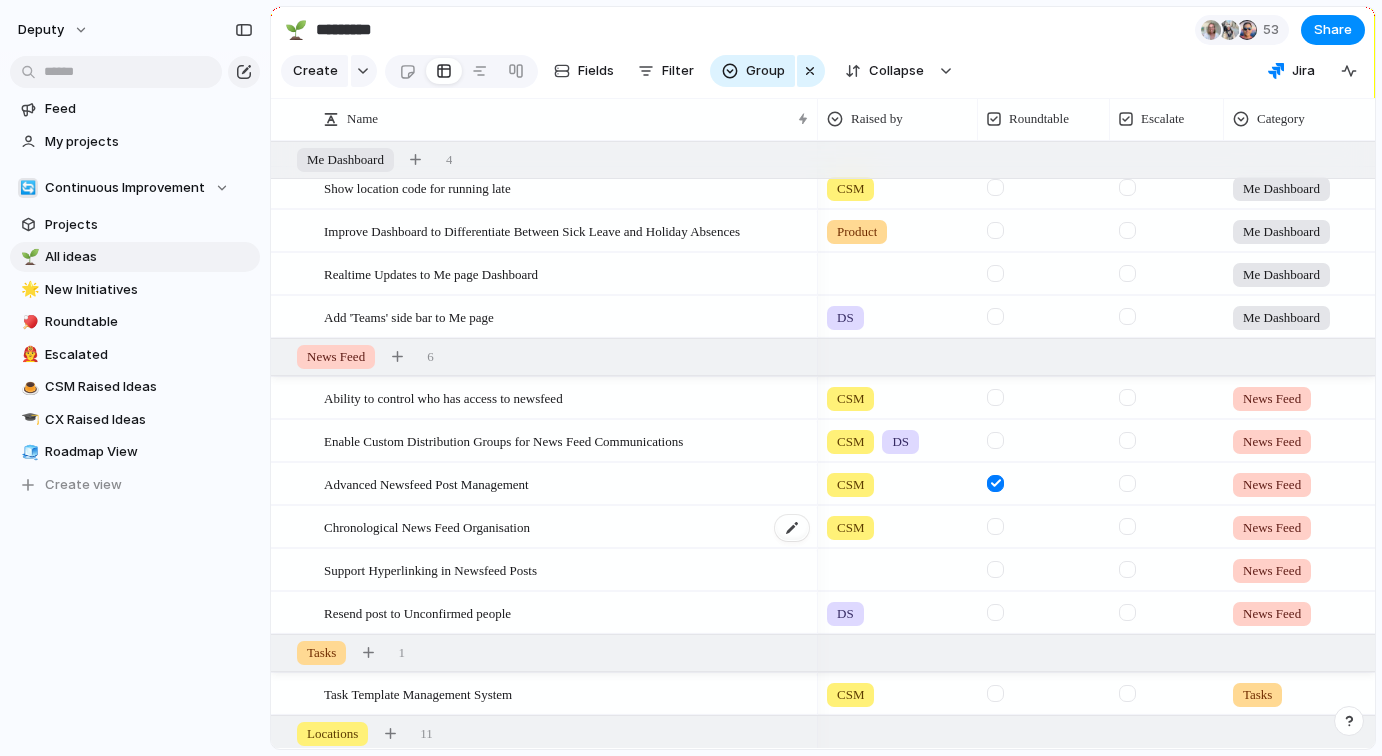 click on "Chronological News Feed Organisation" at bounding box center (567, 527) 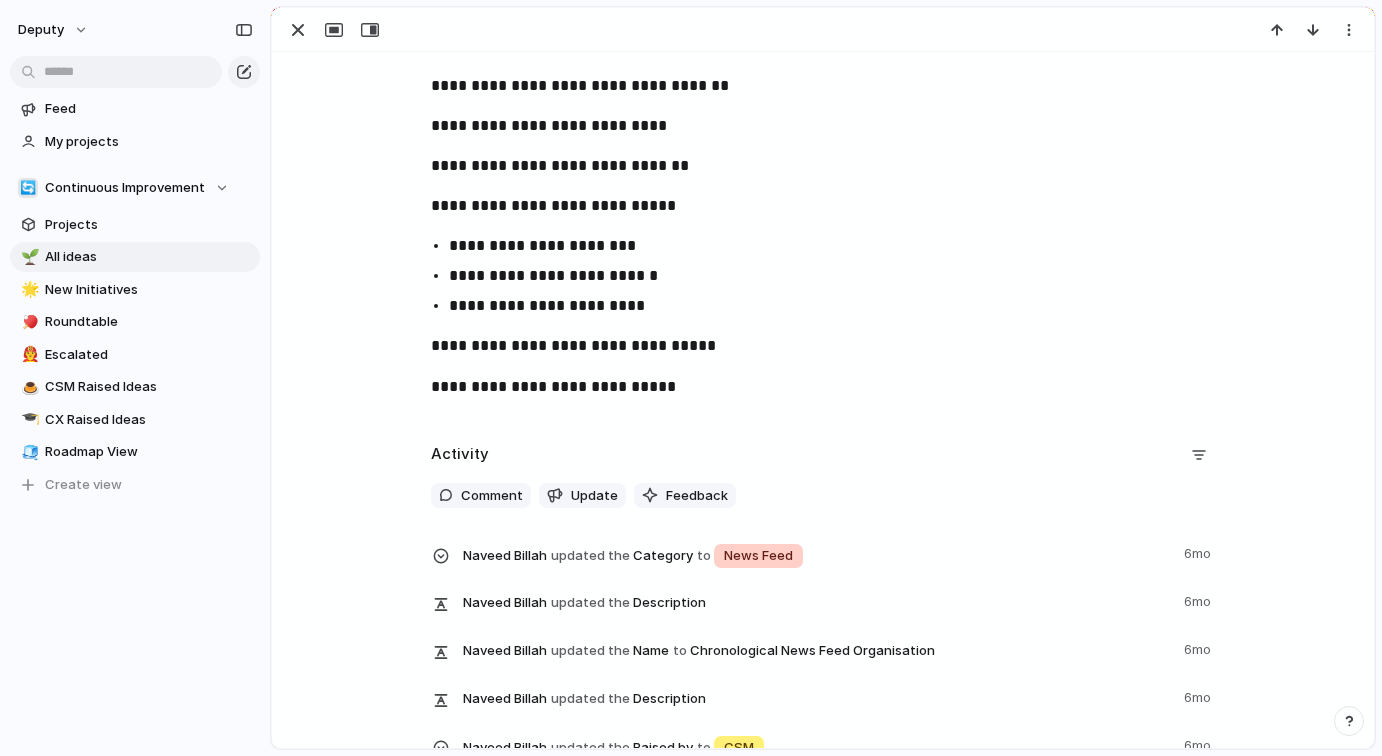 scroll, scrollTop: 945, scrollLeft: 0, axis: vertical 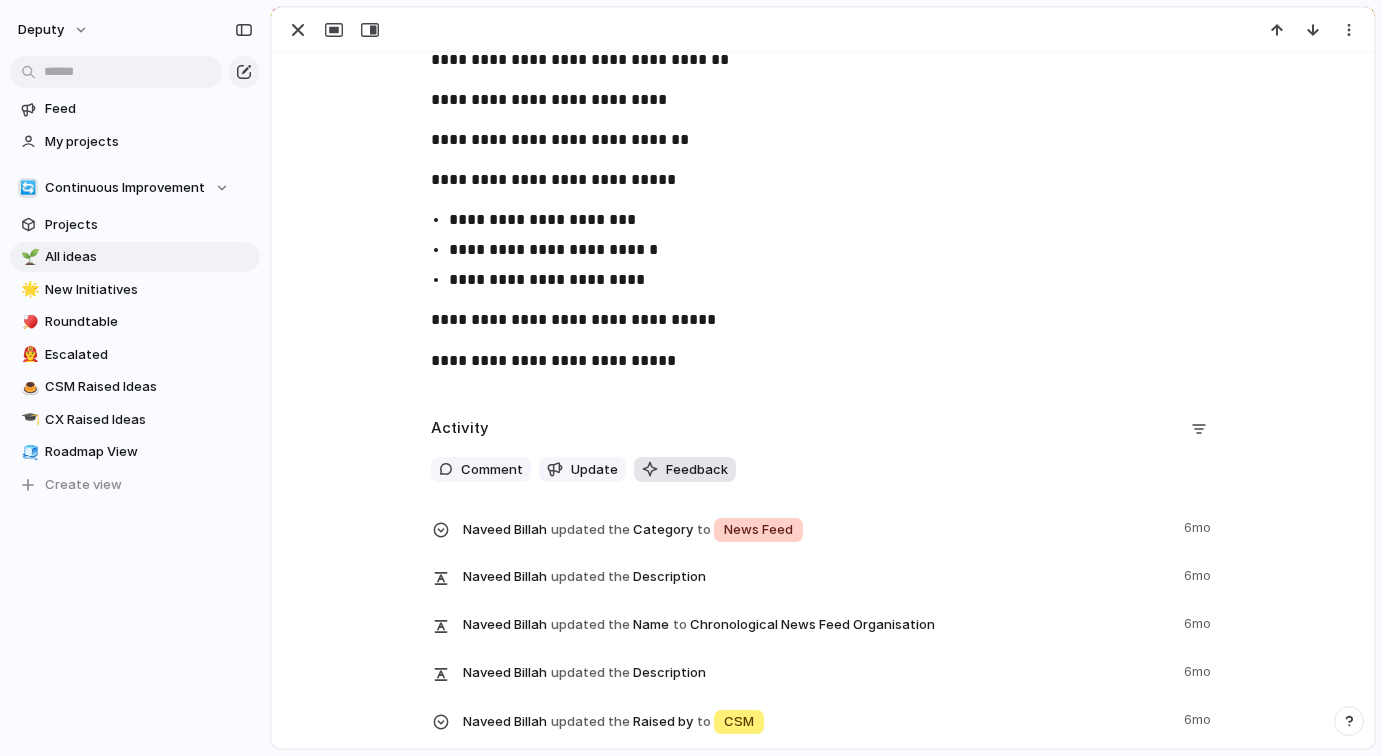 click on "Feedback" at bounding box center [697, 470] 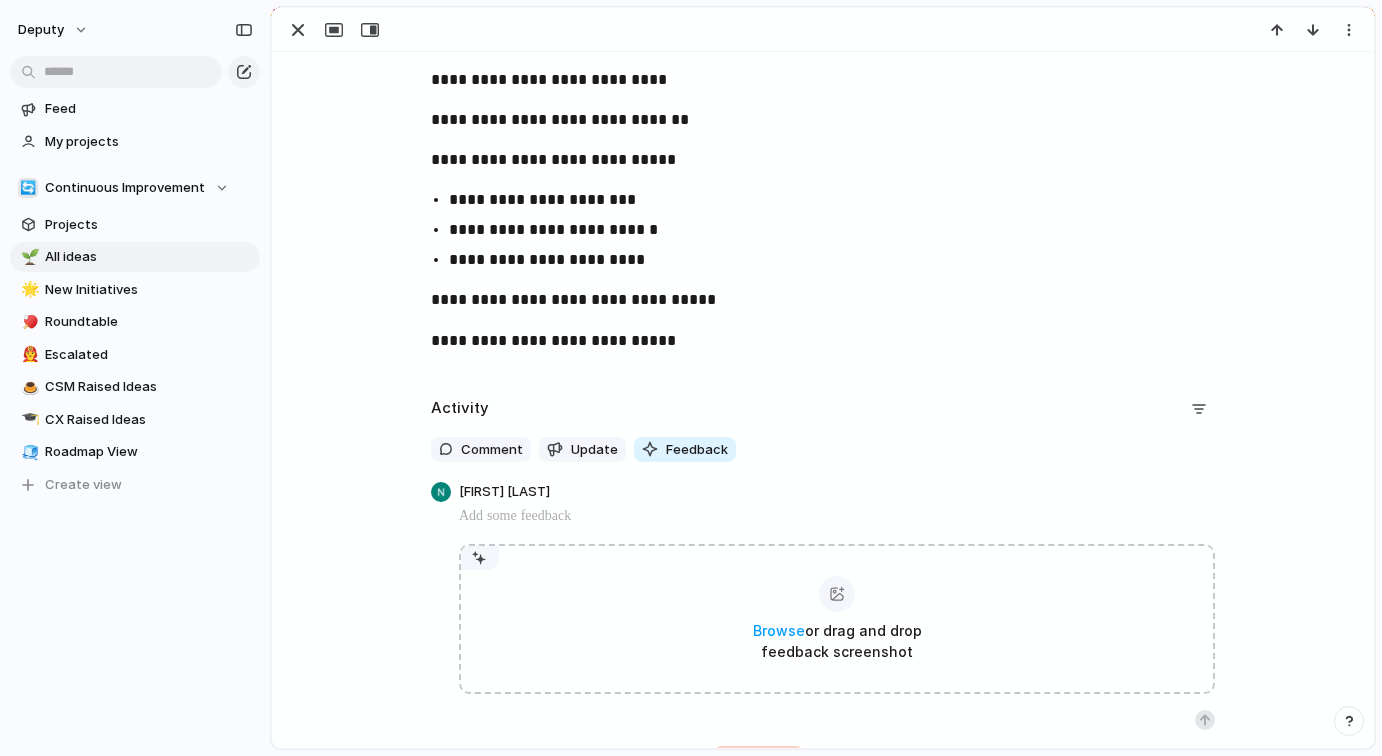 scroll, scrollTop: 966, scrollLeft: 0, axis: vertical 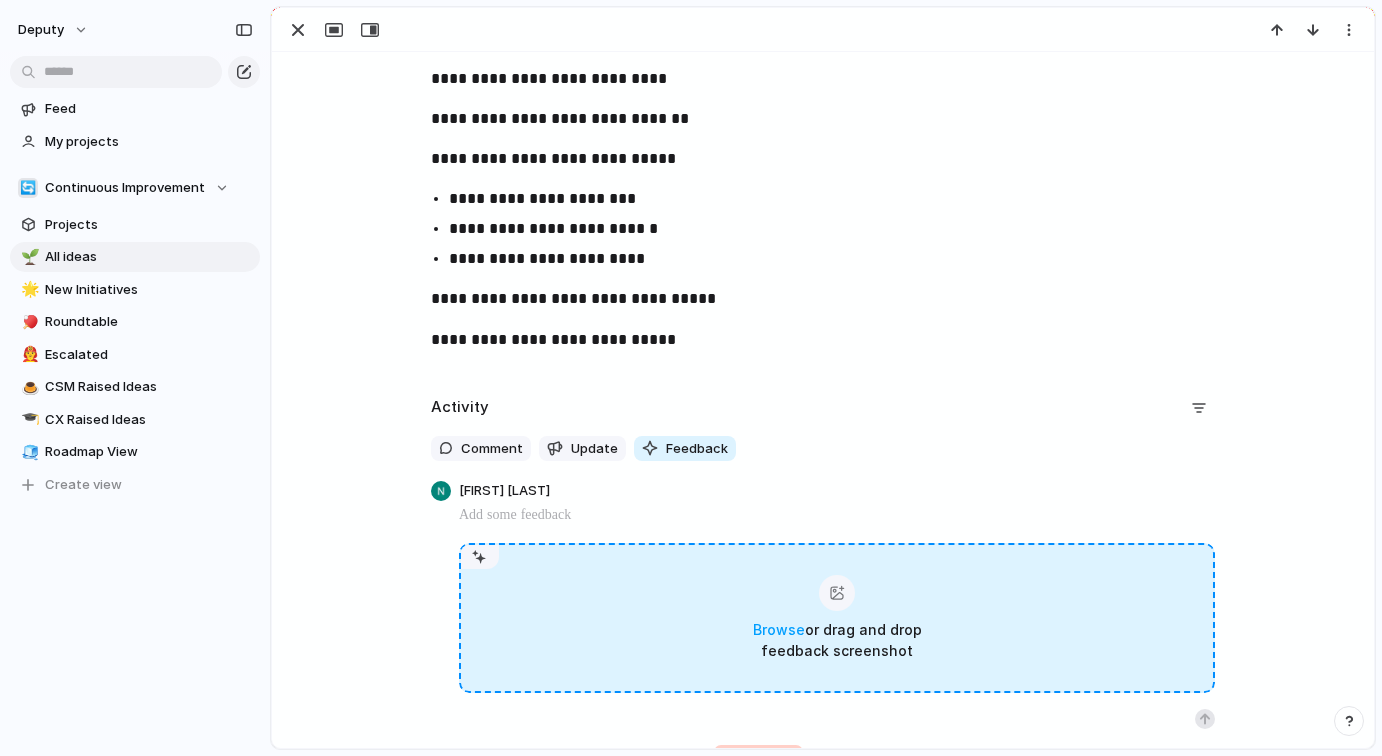 type 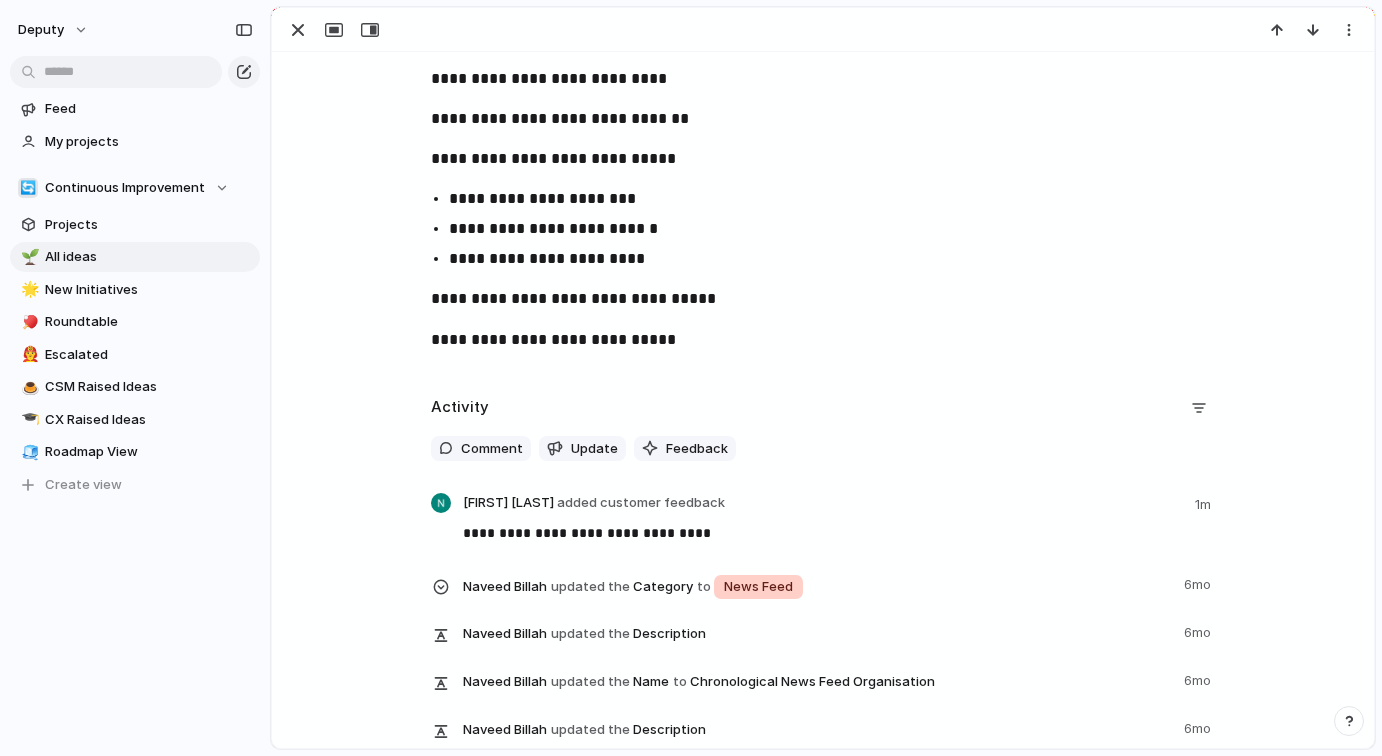 click on "**********" at bounding box center [823, 137] 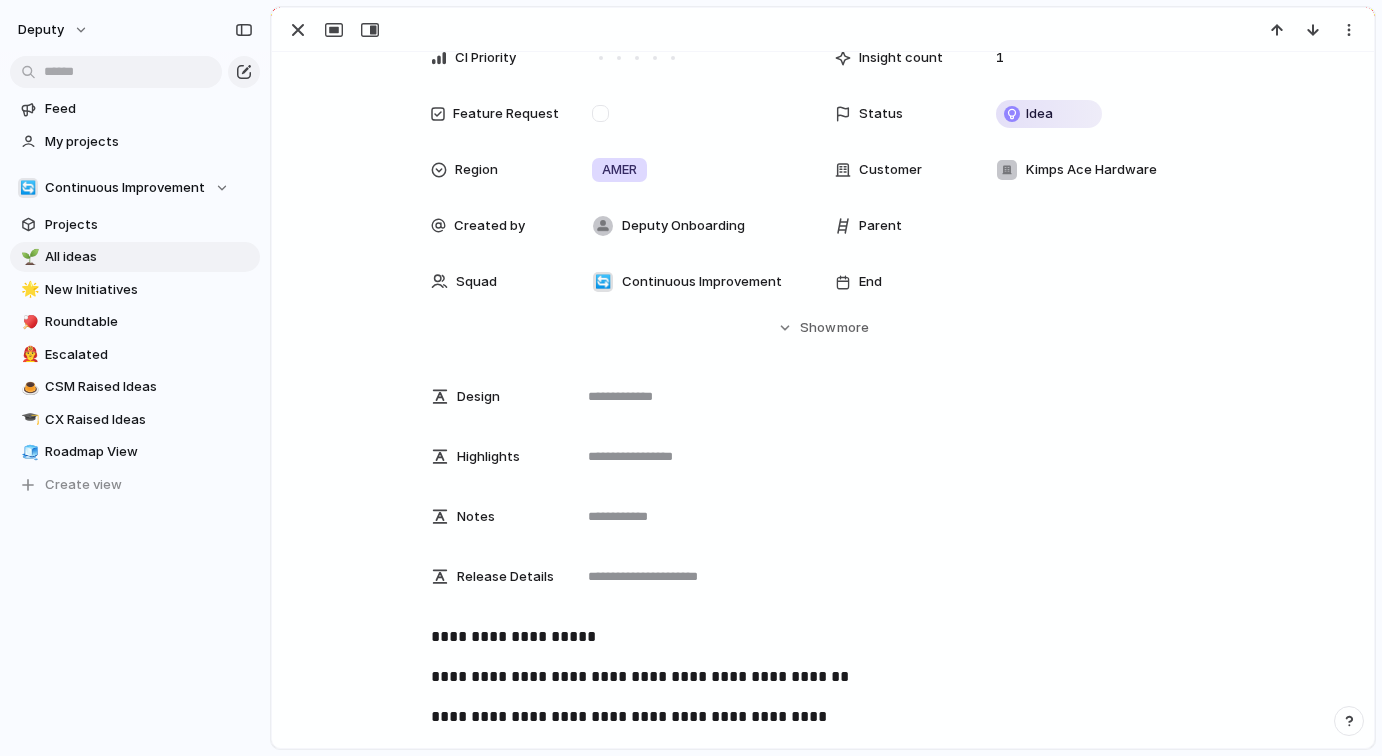 scroll, scrollTop: 0, scrollLeft: 0, axis: both 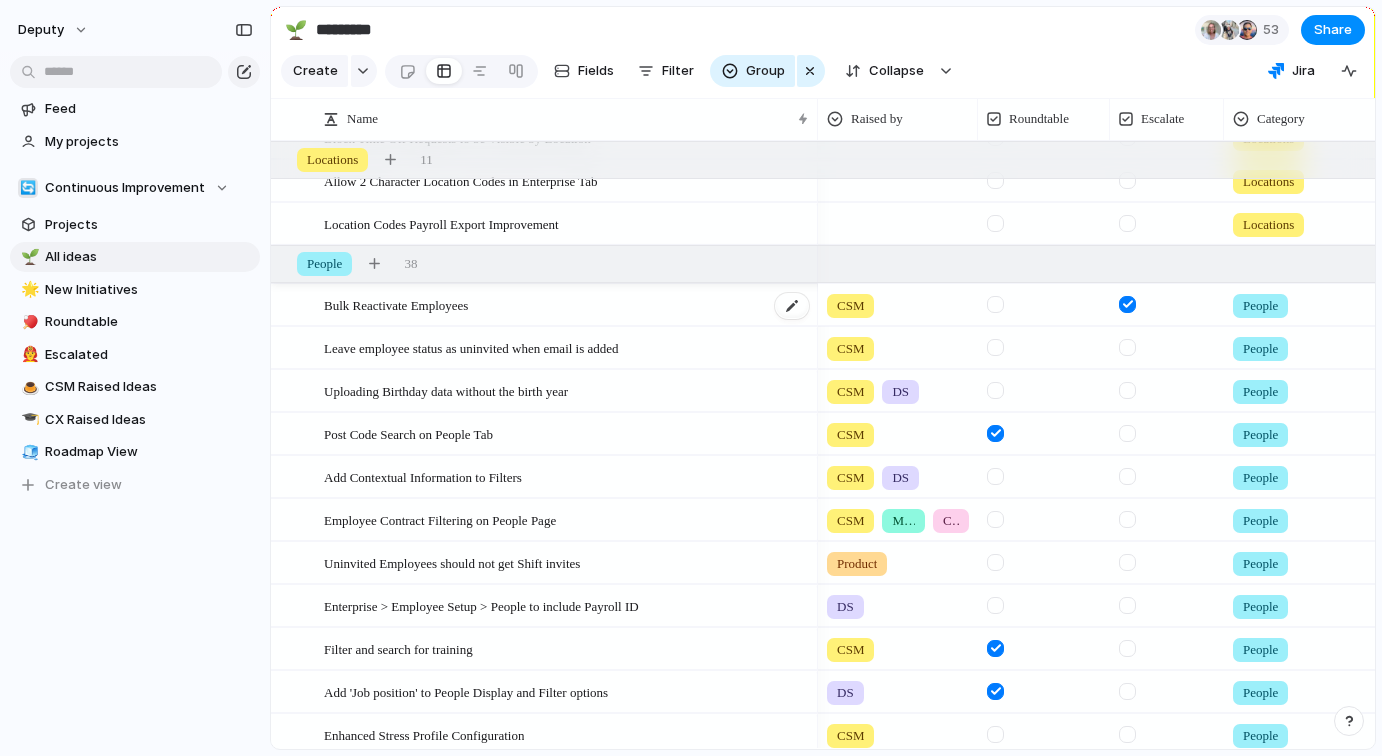 click on "Bulk Reactivate Employees" at bounding box center [567, 305] 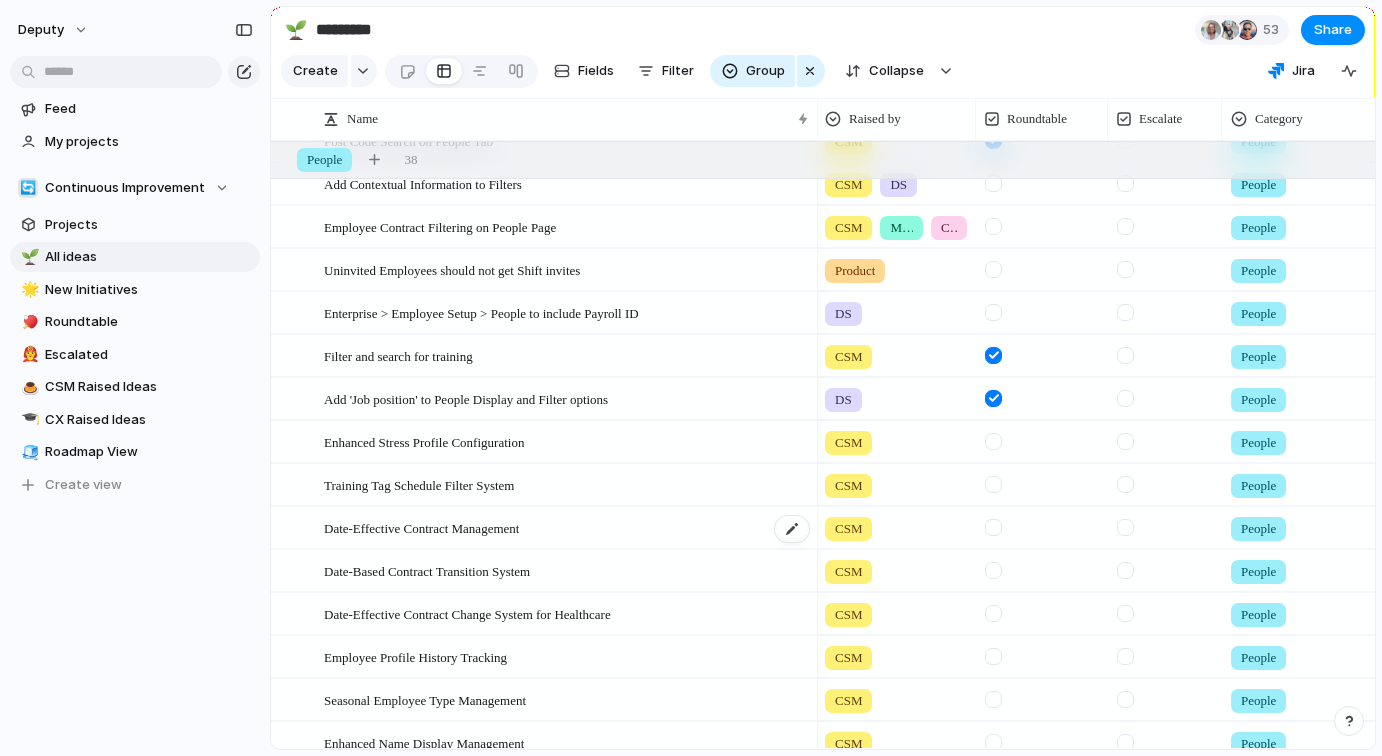 click on "Date-Effective Contract Management" at bounding box center (421, 527) 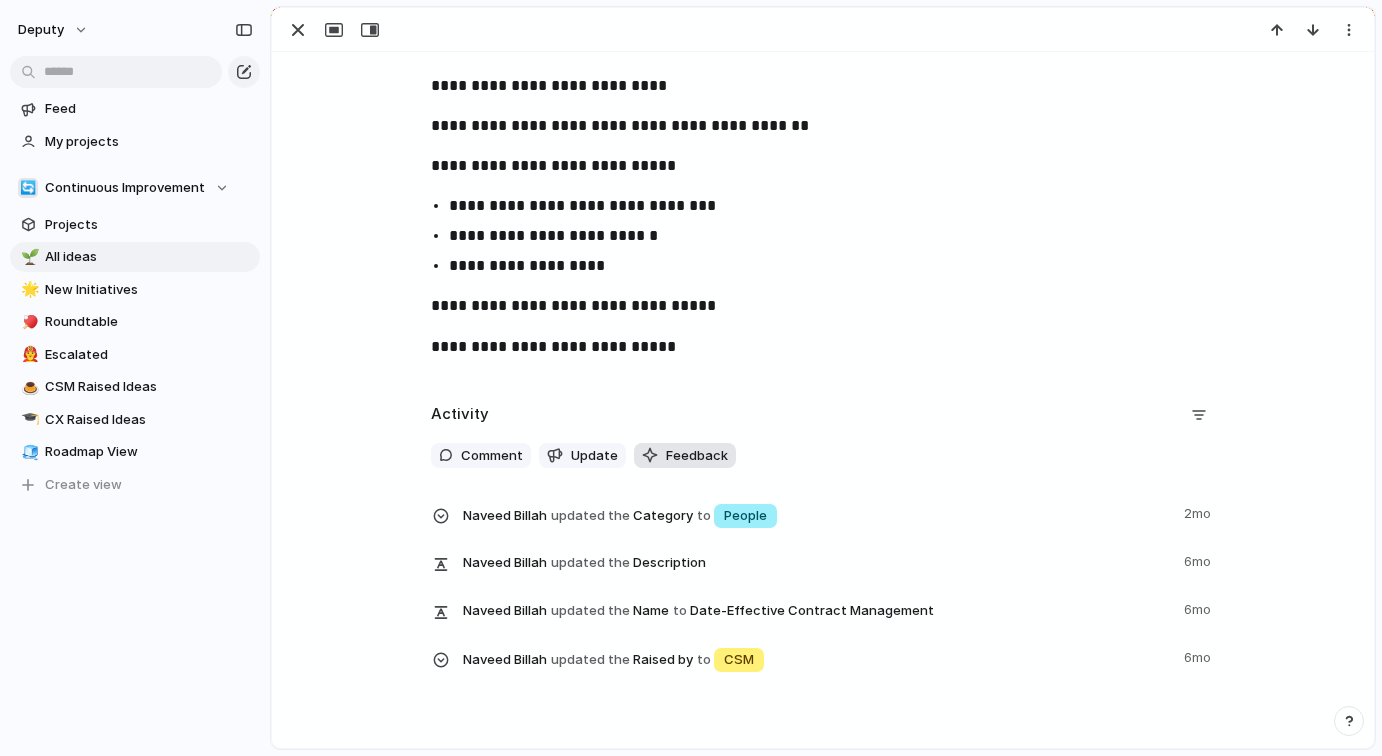 click on "Feedback" at bounding box center (697, 456) 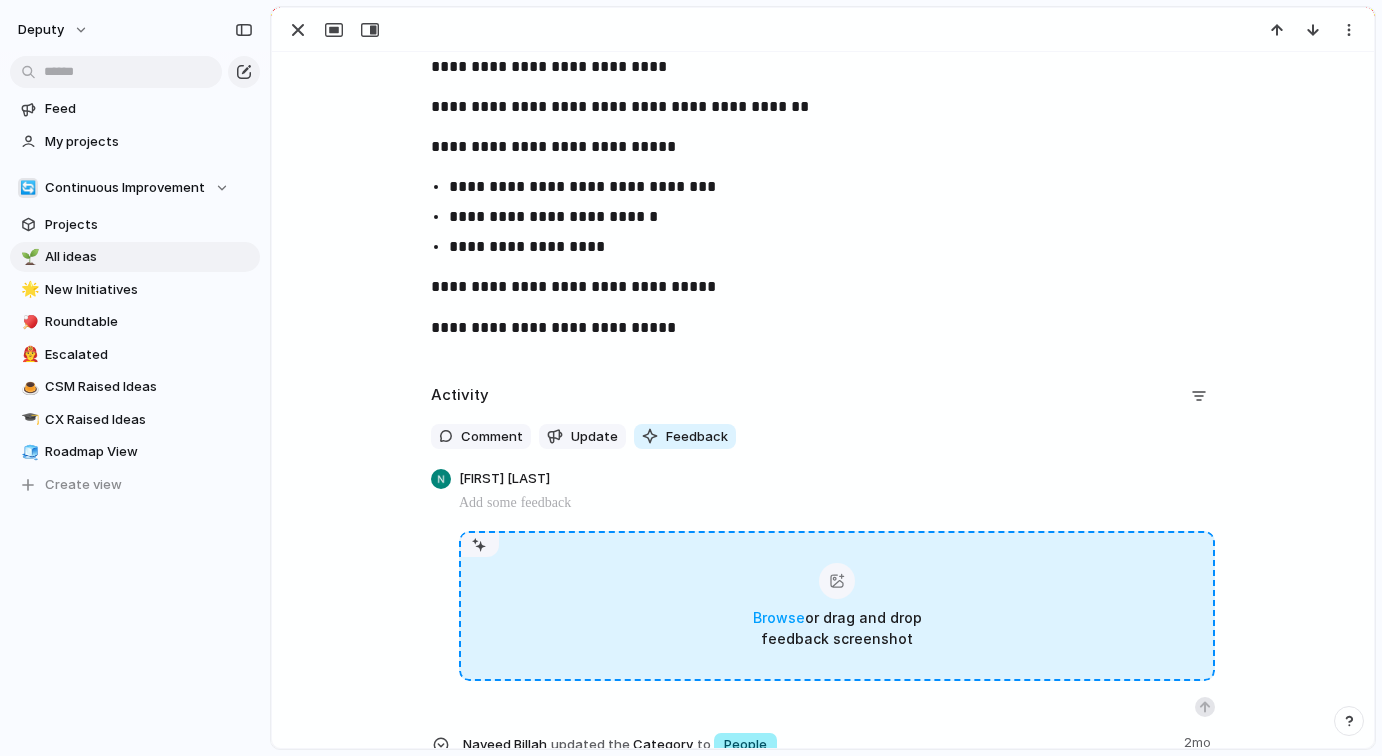 type 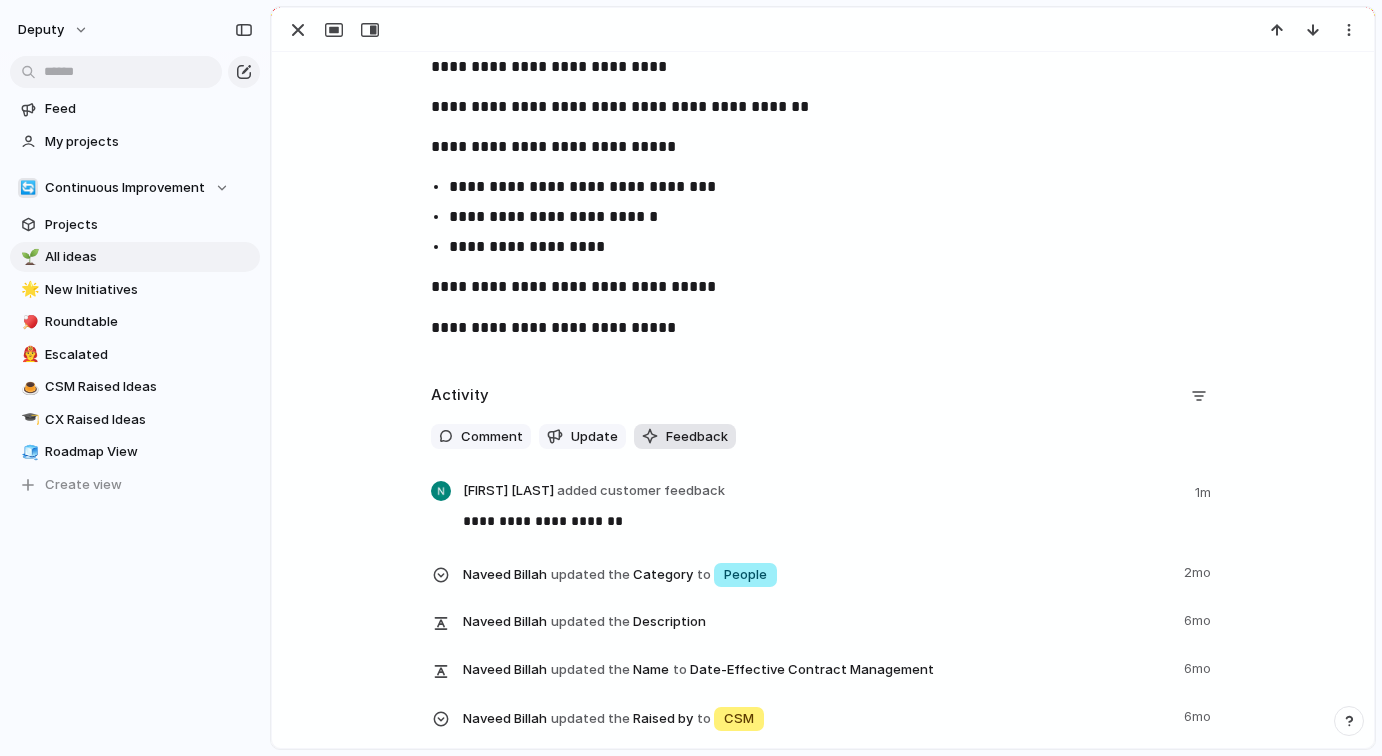 click on "Feedback" at bounding box center (697, 437) 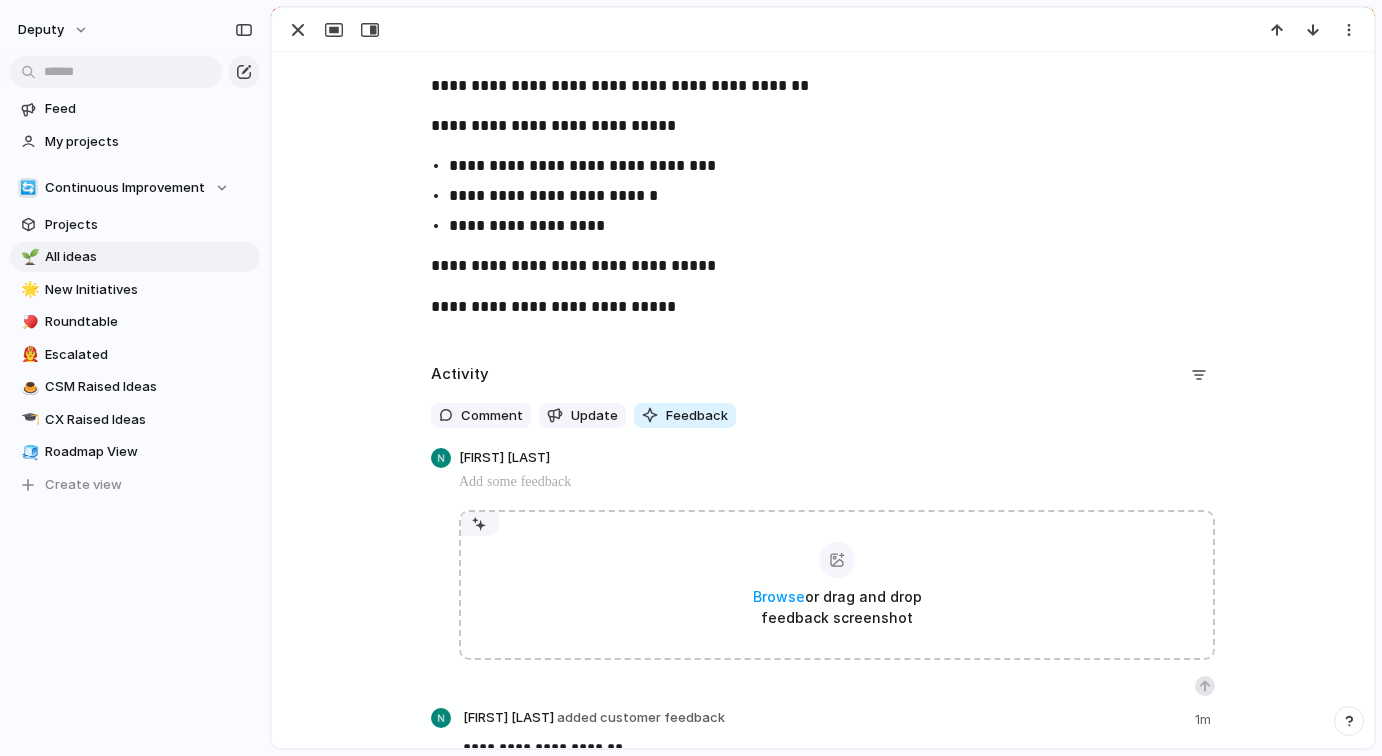 scroll, scrollTop: 999, scrollLeft: 0, axis: vertical 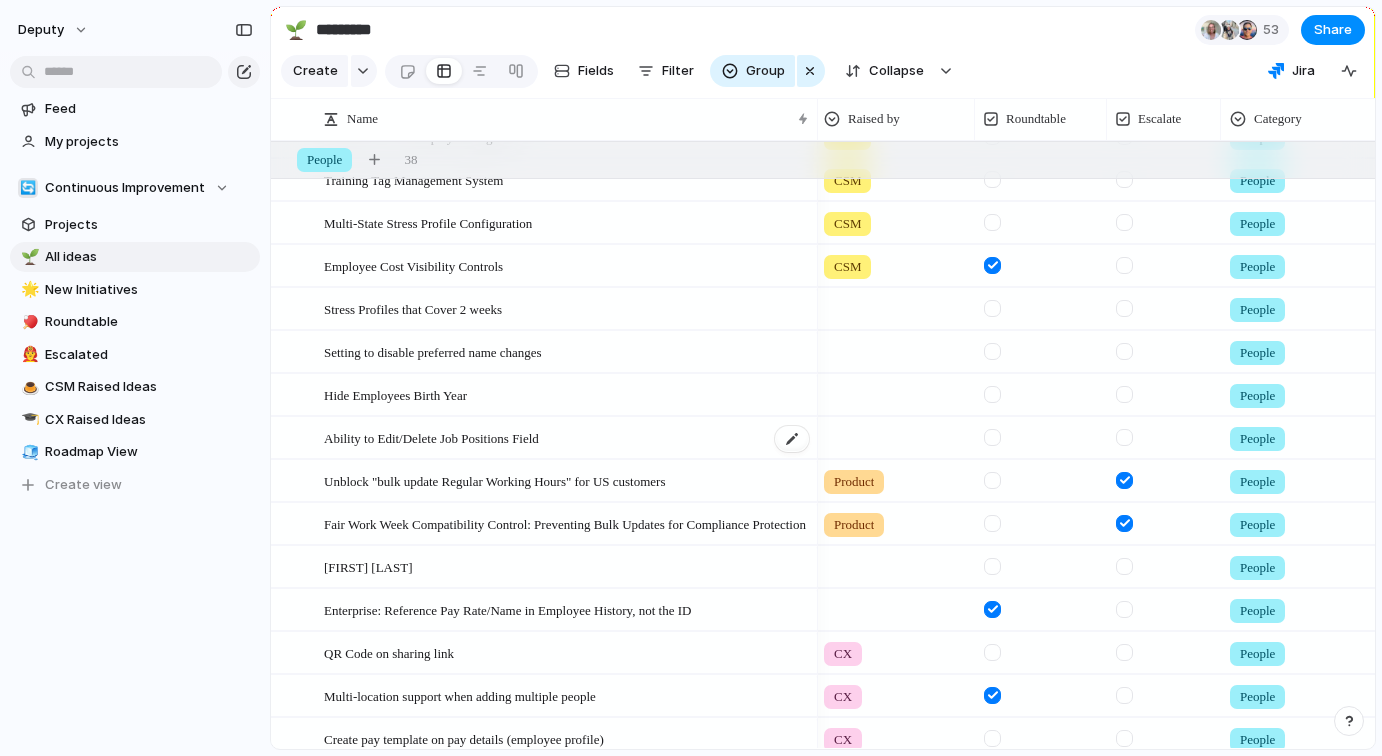 click on "Ability to Edit/Delete Job Positions Field" at bounding box center [431, 437] 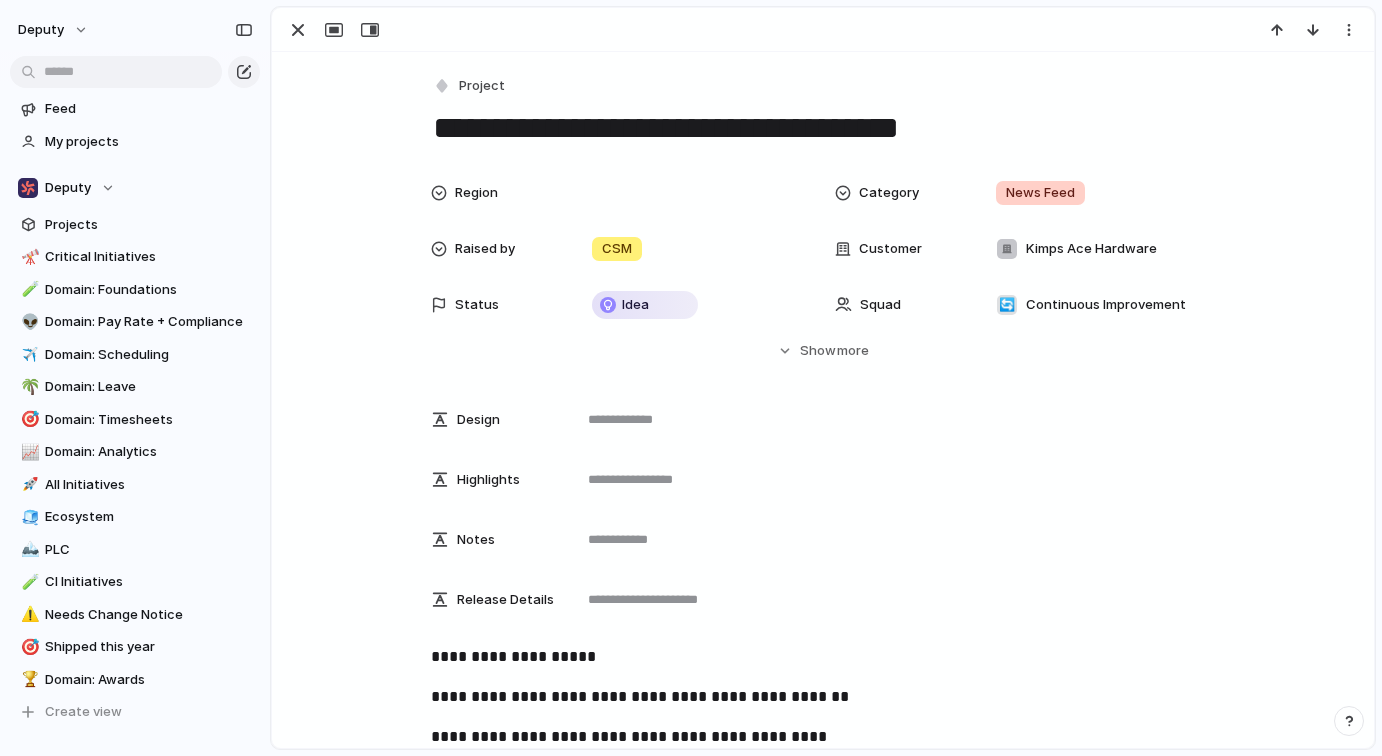 scroll, scrollTop: 0, scrollLeft: 0, axis: both 